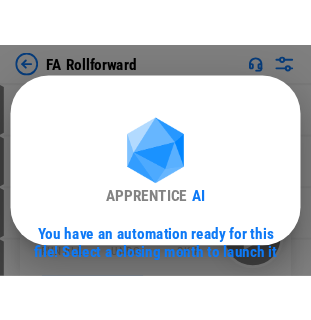scroll, scrollTop: 0, scrollLeft: 0, axis: both 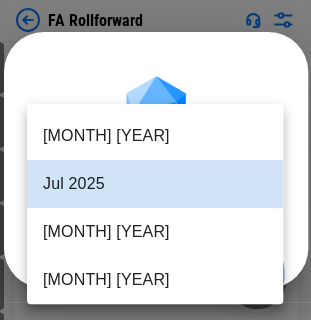 click on "FA Rollforward  Import Sheet pending... Import Sheet pending... Rename Sheet pending... Change Tab Color pending... Reorder Sheet pending... Hide Sheet pending... Update pending... Clear pending... Update pending... Set filter pending... Apply Filter pending... Add Rows pending... Copy pending... Paste Values pending... Copy pending... Paste Values pending... Copy pending... Paste Values pending... Copy pending... Paste Values pending... Copy pending... Paste Values pending... Update pending... Auto Fill pending... Copy pending... Paste Values pending... Copy pending... Paste Formats pending... Copy pending... Paste Values pending... Copy pending... Paste Formats pending... Copy pending... Paste Values pending... Copy pending... Paste Values pending... Copy pending... Paste Values pending... Add Columns pending... Update pending... Copy pending... Paste Formulas pending... Copy pending... Paste Formulas pending... Copy pending... Paste Formulas pending... Auto Fill pending... Update pending... Update" at bounding box center [155, 160] 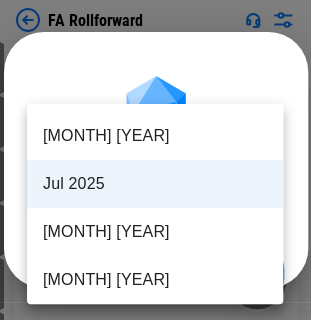click on "Jul 2025" at bounding box center [155, 184] 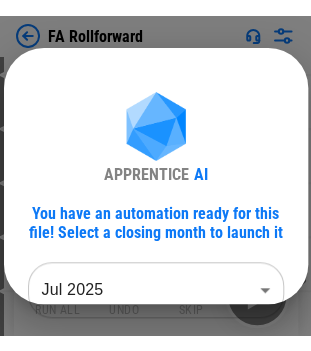 scroll, scrollTop: 415, scrollLeft: 0, axis: vertical 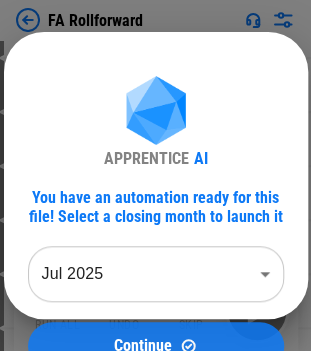 click at bounding box center (188, 345) 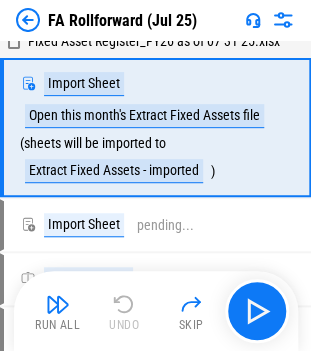 scroll, scrollTop: 0, scrollLeft: 0, axis: both 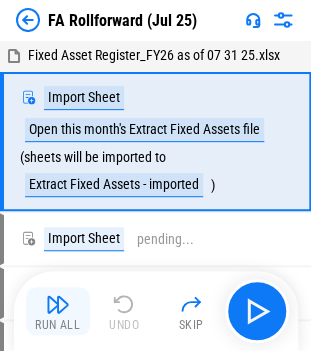 click at bounding box center [58, 304] 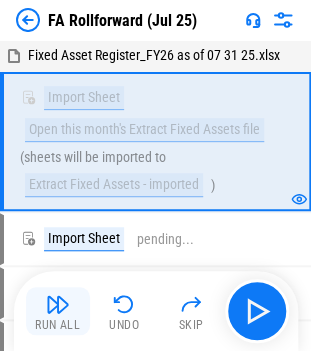 click at bounding box center [58, 304] 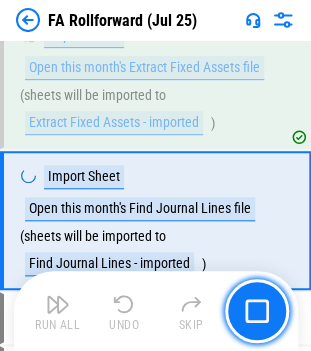 scroll, scrollTop: 105, scrollLeft: 0, axis: vertical 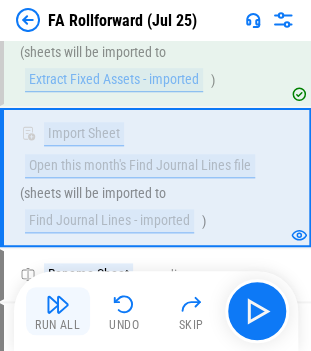 click at bounding box center [58, 304] 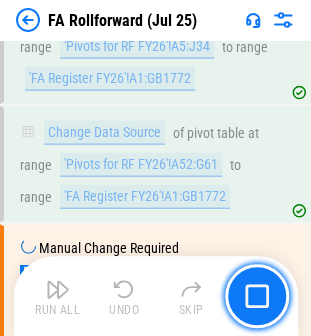 scroll, scrollTop: 7962, scrollLeft: 0, axis: vertical 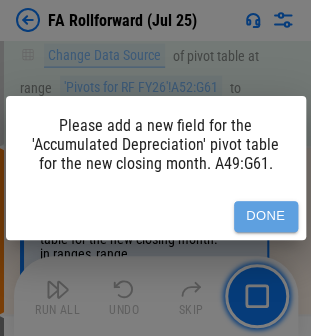drag, startPoint x: 260, startPoint y: 218, endPoint x: 220, endPoint y: 212, distance: 40.4475 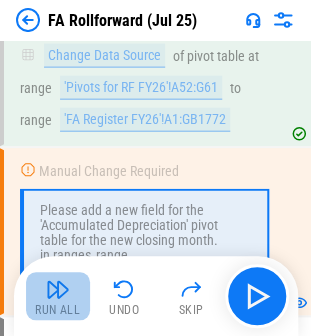 click on "Run All" at bounding box center [58, 296] 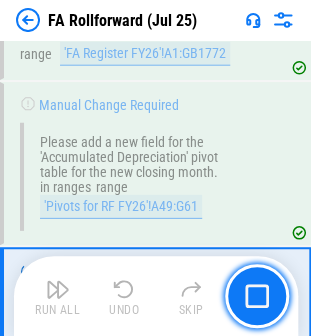 scroll, scrollTop: 8102, scrollLeft: 0, axis: vertical 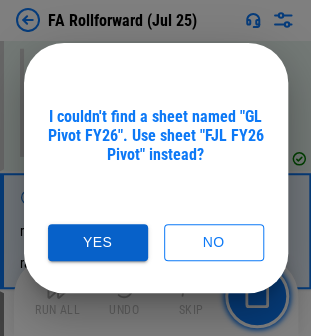 click on "Yes" at bounding box center [98, 242] 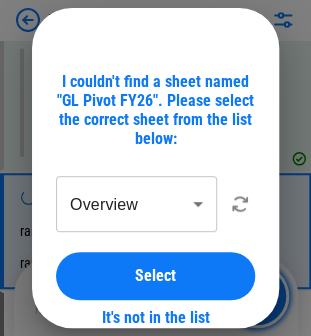 click on "FA Rollforward  (Jul 25) Fixed Asset Register_FY26 as of 07 31 25.xlsx Import Sheet Open this month's Extract Fixed Assets file ( sheets will be imported to Extract Fixed Assets - imported ) Import Sheet Open this month's Find Journal Lines file ( sheets will be imported to Find Journal Lines - imported ) Rename Sheet from Extract Fixed Assets - imported to WD FA Report Jul 25 Change Tab Color in sheet WD FA Report Jul 25 to color #92D050 Reorder Sheet sheet WD FA Report Jul 25 to position 5 Hide Sheet WD FA Report Jun 25 Update cell 'Annual Rollforward'!I3 to 08-08-2025 Clear range 'Annual Rollforward'!I4:I5 Update cell 'Annual Rollforward'!B10 to 31-Jul-25 Set filter in range 'WD FA Report Jul 25'!A1:T1926 Apply Filter on cell 'WD FA Report Jul 25'!B1 by Filter dates between 08.01.2025 and 08.31.2025 Add Rows a total of 8 before range 'FA Register FY26'!1765:1765 Copy from range 'WD FA Report Jul 25'!A2:A1926 Paste Values to range 'FA Register FY26'!A1765:A1772 Copy from range Paste Values to range" at bounding box center [155, -7934] 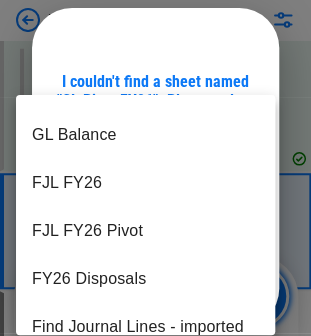 scroll, scrollTop: 448, scrollLeft: 0, axis: vertical 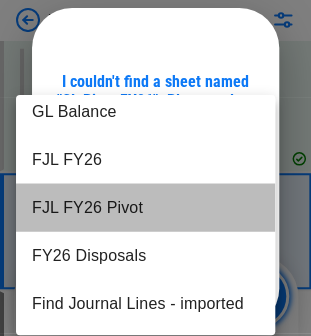 click on "FJL FY26 Pivot" at bounding box center [145, 207] 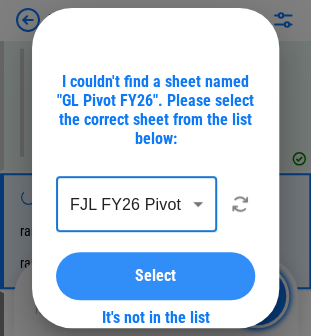 click on "Select" at bounding box center [155, 276] 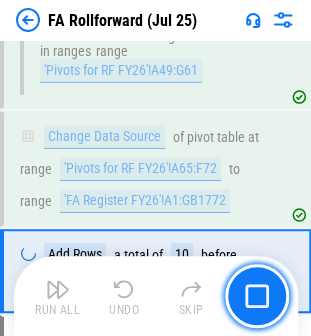 scroll, scrollTop: 8203, scrollLeft: 0, axis: vertical 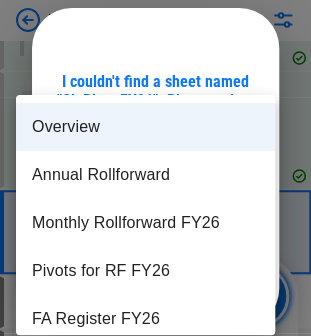 click on "FA Rollforward  (Jul 25) Fixed Asset Register_FY26 as of 07 31 25.xlsx Import Sheet Open this month's Extract Fixed Assets file ( sheets will be imported to Extract Fixed Assets - imported ) Import Sheet Open this month's Find Journal Lines file ( sheets will be imported to Find Journal Lines - imported ) Rename Sheet from Extract Fixed Assets - imported to WD FA Report Jul 25 Change Tab Color in sheet WD FA Report Jul 25 to color #92D050 Reorder Sheet sheet WD FA Report Jul 25 to position 5 Hide Sheet WD FA Report Jun 25 Update cell 'Annual Rollforward'!I3 to 08-08-2025 Clear range 'Annual Rollforward'!I4:I5 Update cell 'Annual Rollforward'!B10 to 31-Jul-25 Set filter in range 'WD FA Report Jul 25'!A1:T1926 Apply Filter on cell 'WD FA Report Jul 25'!B1 by Filter dates between 08.01.2025 and 08.31.2025 Add Rows a total of 8 before range 'FA Register FY26'!1765:1765 Copy from range 'WD FA Report Jul 25'!A2:A1926 Paste Values to range 'FA Register FY26'!A1765:A1772 Copy from range Paste Values to range" at bounding box center (155, -8035) 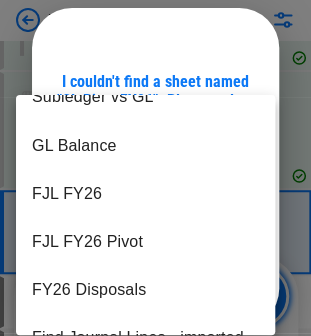 scroll, scrollTop: 418, scrollLeft: 0, axis: vertical 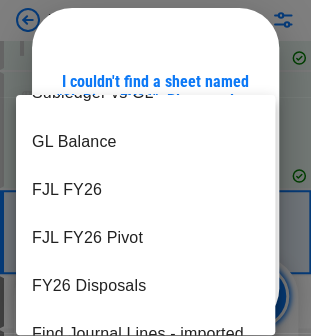 click at bounding box center (155, 168) 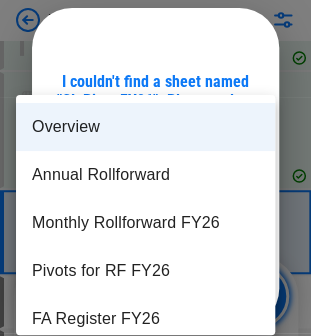click on "FA Rollforward  (Jul 25) Fixed Asset Register_FY26 as of 07 31 25.xlsx Import Sheet Open this month's Extract Fixed Assets file ( sheets will be imported to Extract Fixed Assets - imported ) Import Sheet Open this month's Find Journal Lines file ( sheets will be imported to Find Journal Lines - imported ) Rename Sheet from Extract Fixed Assets - imported to WD FA Report Jul 25 Change Tab Color in sheet WD FA Report Jul 25 to color #92D050 Reorder Sheet sheet WD FA Report Jul 25 to position 5 Hide Sheet WD FA Report Jun 25 Update cell 'Annual Rollforward'!I3 to 08-08-2025 Clear range 'Annual Rollforward'!I4:I5 Update cell 'Annual Rollforward'!B10 to 31-Jul-25 Set filter in range 'WD FA Report Jul 25'!A1:T1926 Apply Filter on cell 'WD FA Report Jul 25'!B1 by Filter dates between 08.01.2025 and 08.31.2025 Add Rows a total of 8 before range 'FA Register FY26'!1765:1765 Copy from range 'WD FA Report Jul 25'!A2:A1926 Paste Values to range 'FA Register FY26'!A1765:A1772 Copy from range Paste Values to range" at bounding box center [155, -8035] 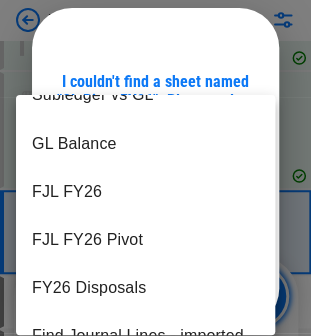 scroll, scrollTop: 448, scrollLeft: 0, axis: vertical 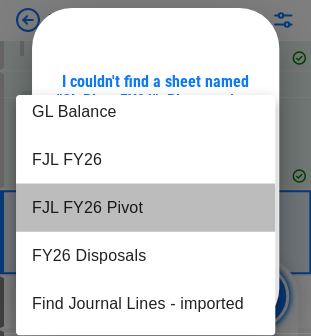 click on "FJL FY26 Pivot" at bounding box center (145, 207) 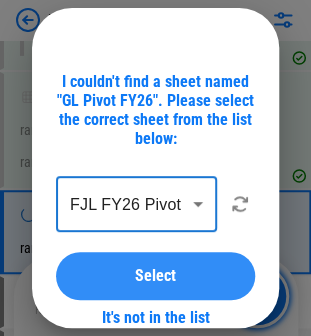 click on "Select" at bounding box center (155, 276) 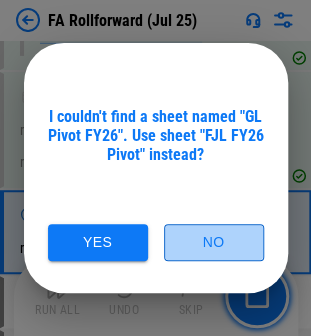 click on "No" at bounding box center [214, 242] 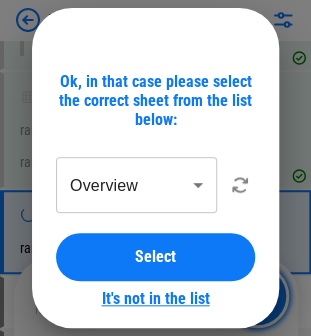 click on "It's not in the list" at bounding box center (156, 298) 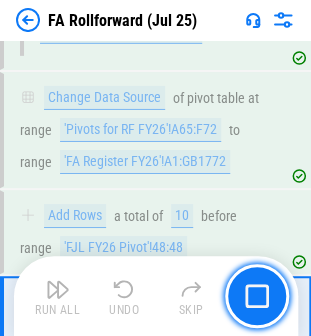 scroll, scrollTop: 8204, scrollLeft: 0, axis: vertical 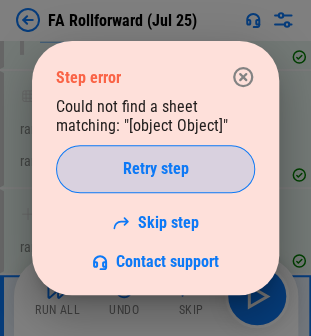 click on "Retry step" at bounding box center (156, 169) 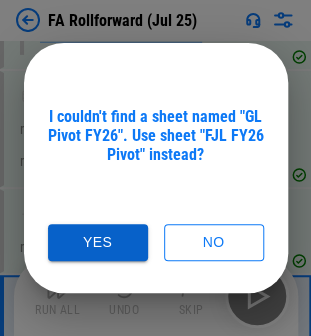 click on "Yes" at bounding box center (98, 242) 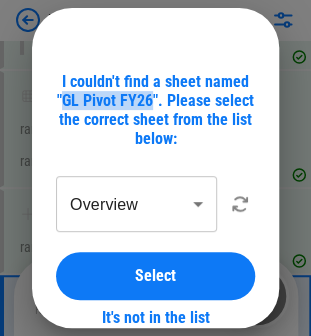 drag, startPoint x: 62, startPoint y: 104, endPoint x: 151, endPoint y: 104, distance: 89 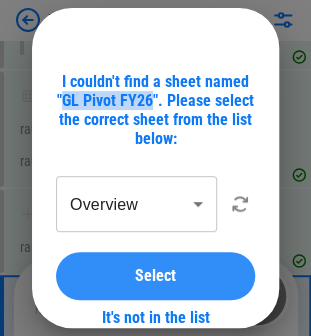 click on "Select" at bounding box center (155, 276) 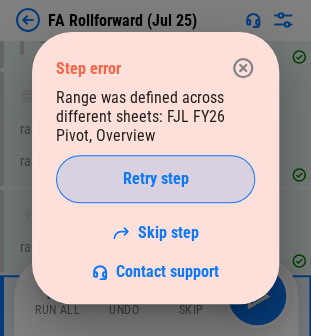click on "Retry step" at bounding box center [156, 179] 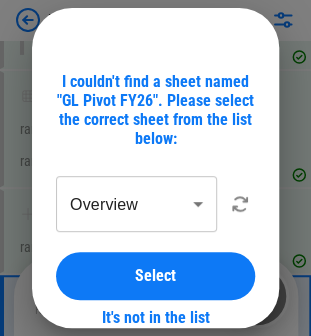 click 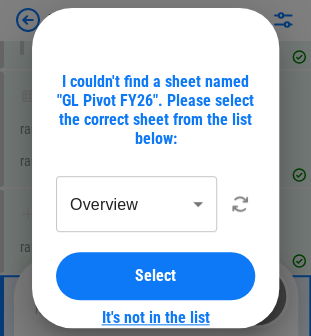 click on "It's not in the list" at bounding box center (156, 317) 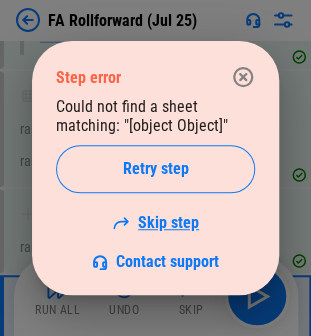 click on "Skip step" at bounding box center [155, 222] 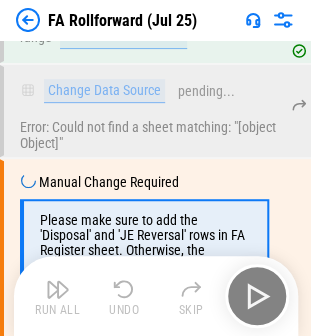 scroll, scrollTop: 8454, scrollLeft: 0, axis: vertical 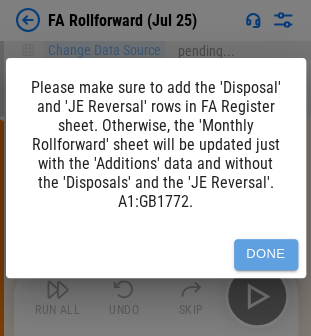 click on "Done" at bounding box center [266, 254] 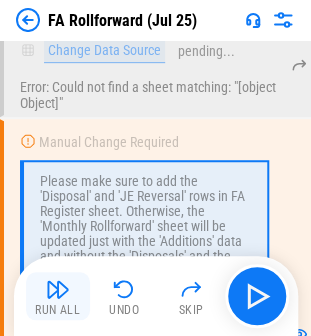 click on "Run All" at bounding box center (58, 296) 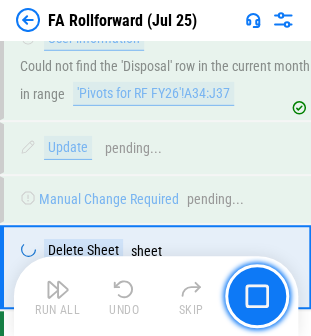 scroll, scrollTop: 9098, scrollLeft: 0, axis: vertical 